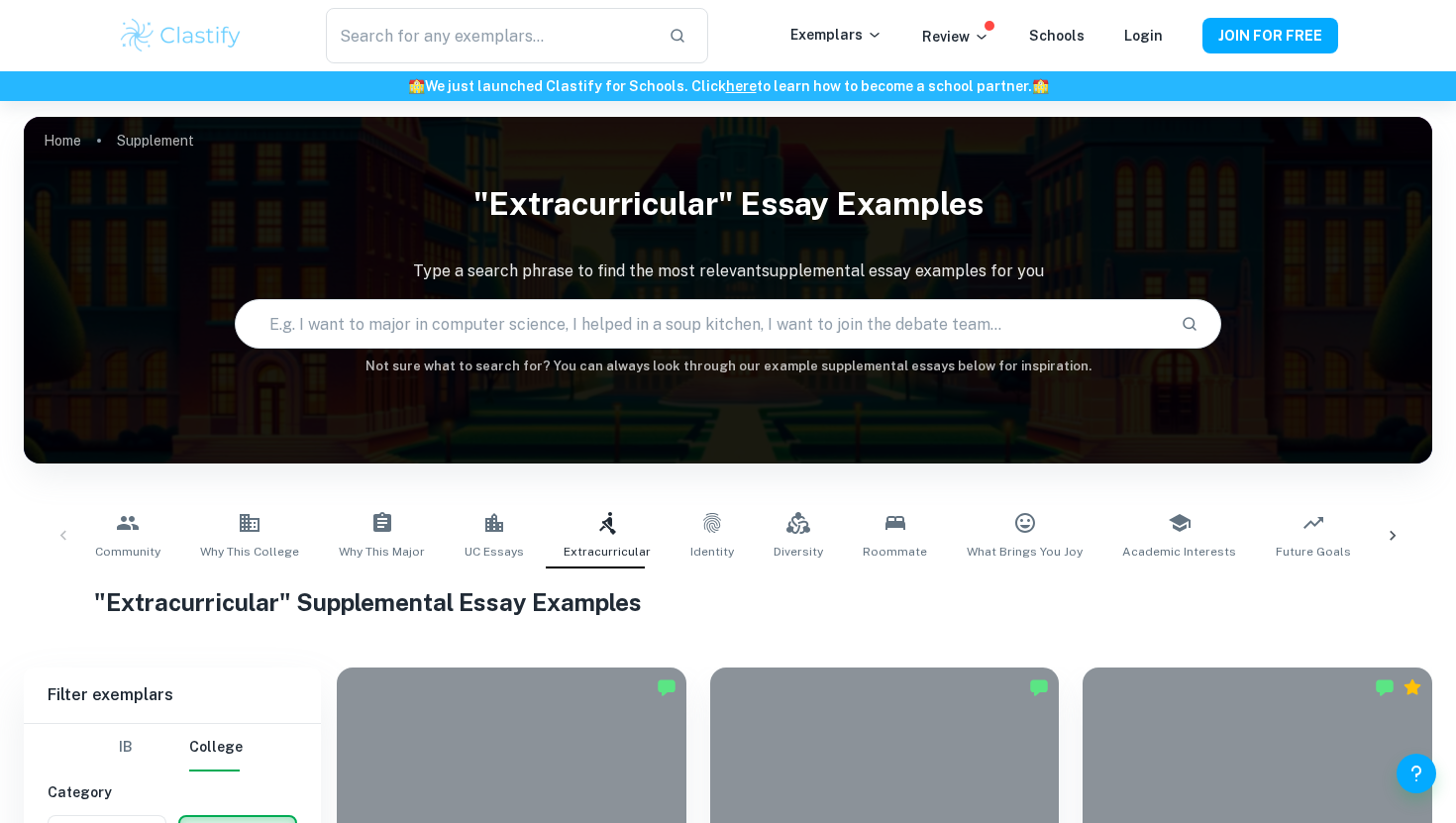 scroll, scrollTop: 526, scrollLeft: 0, axis: vertical 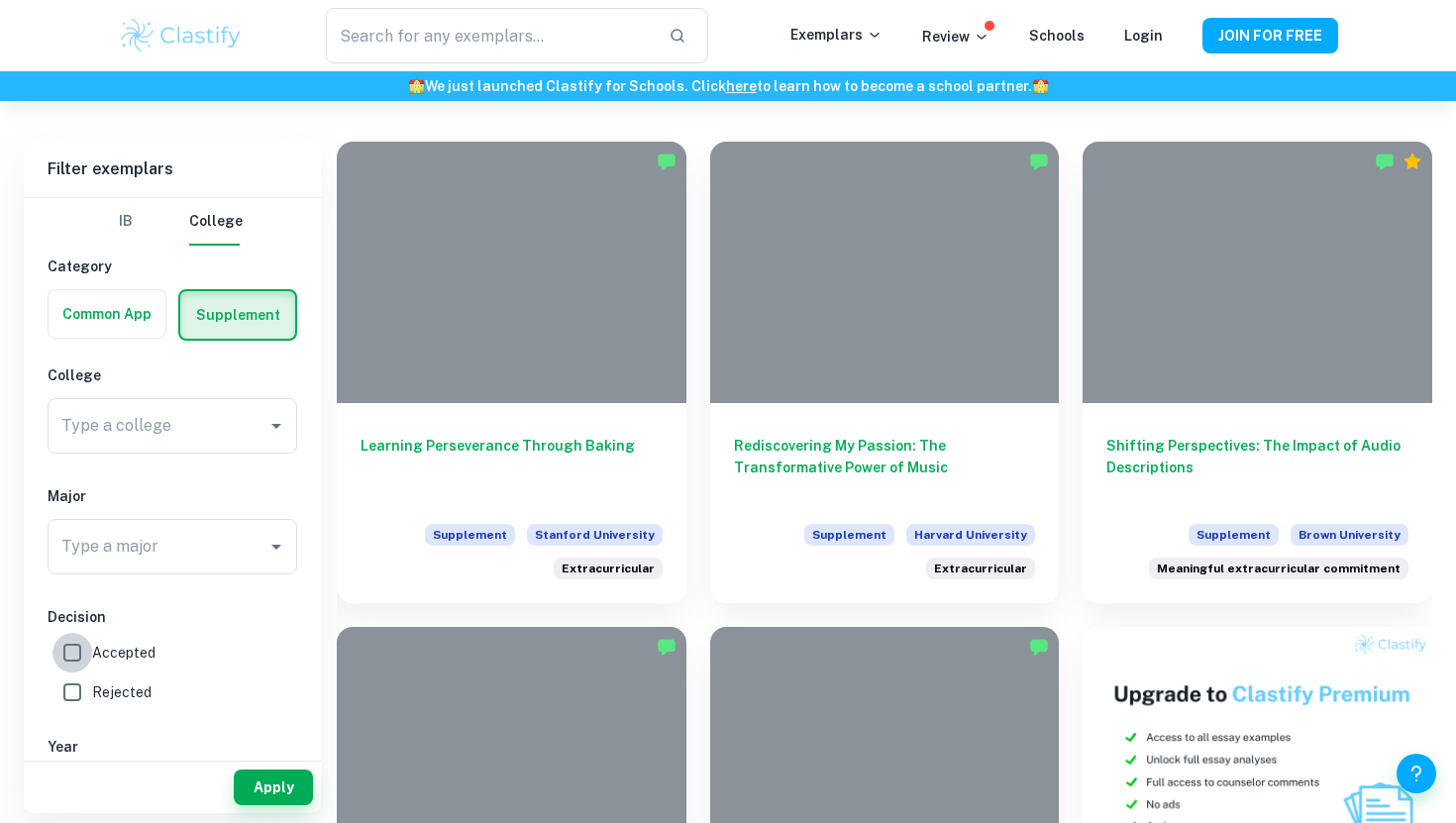 click on "Accepted" at bounding box center (72, 653) 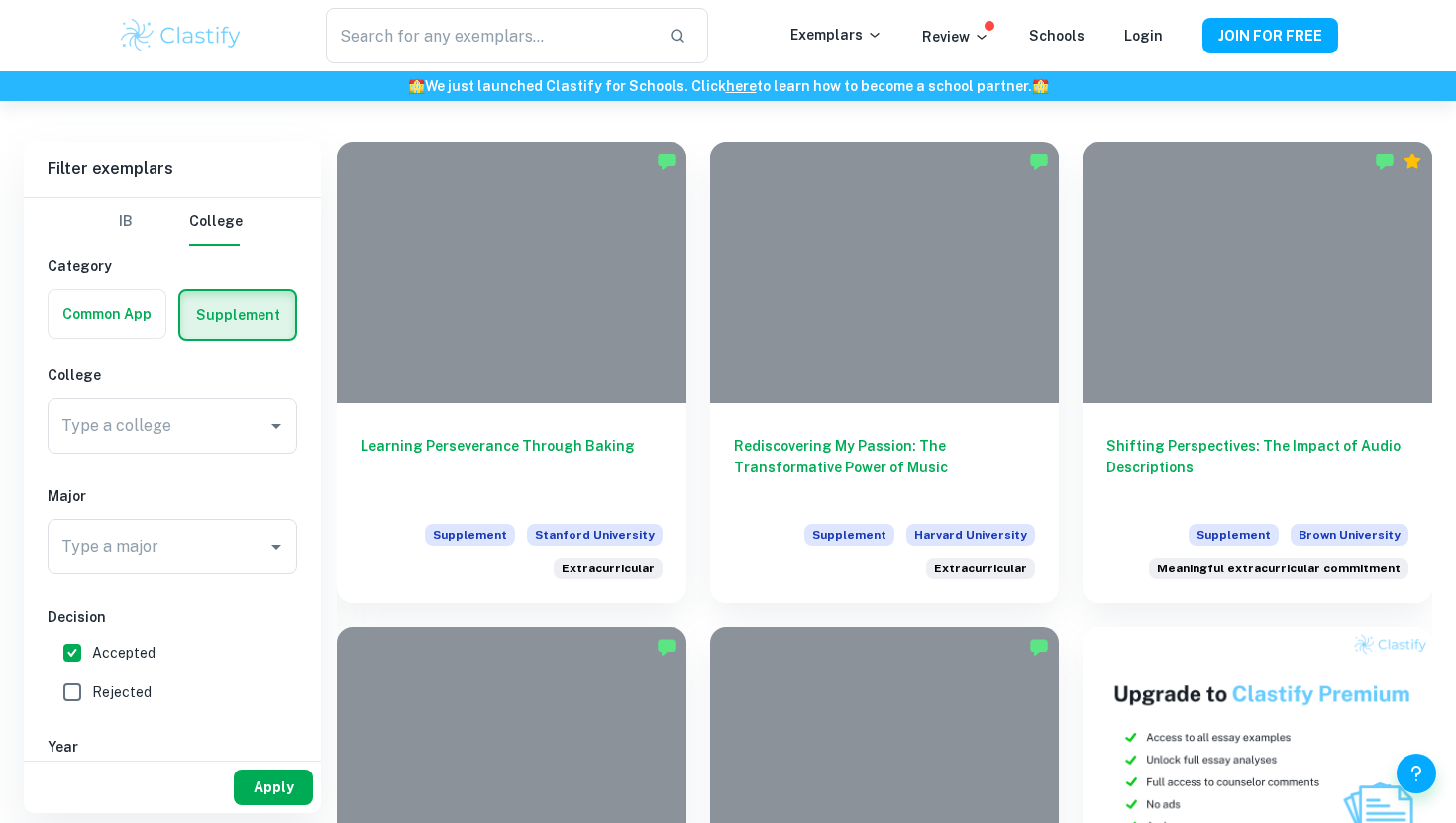 click on "Apply" at bounding box center (273, 787) 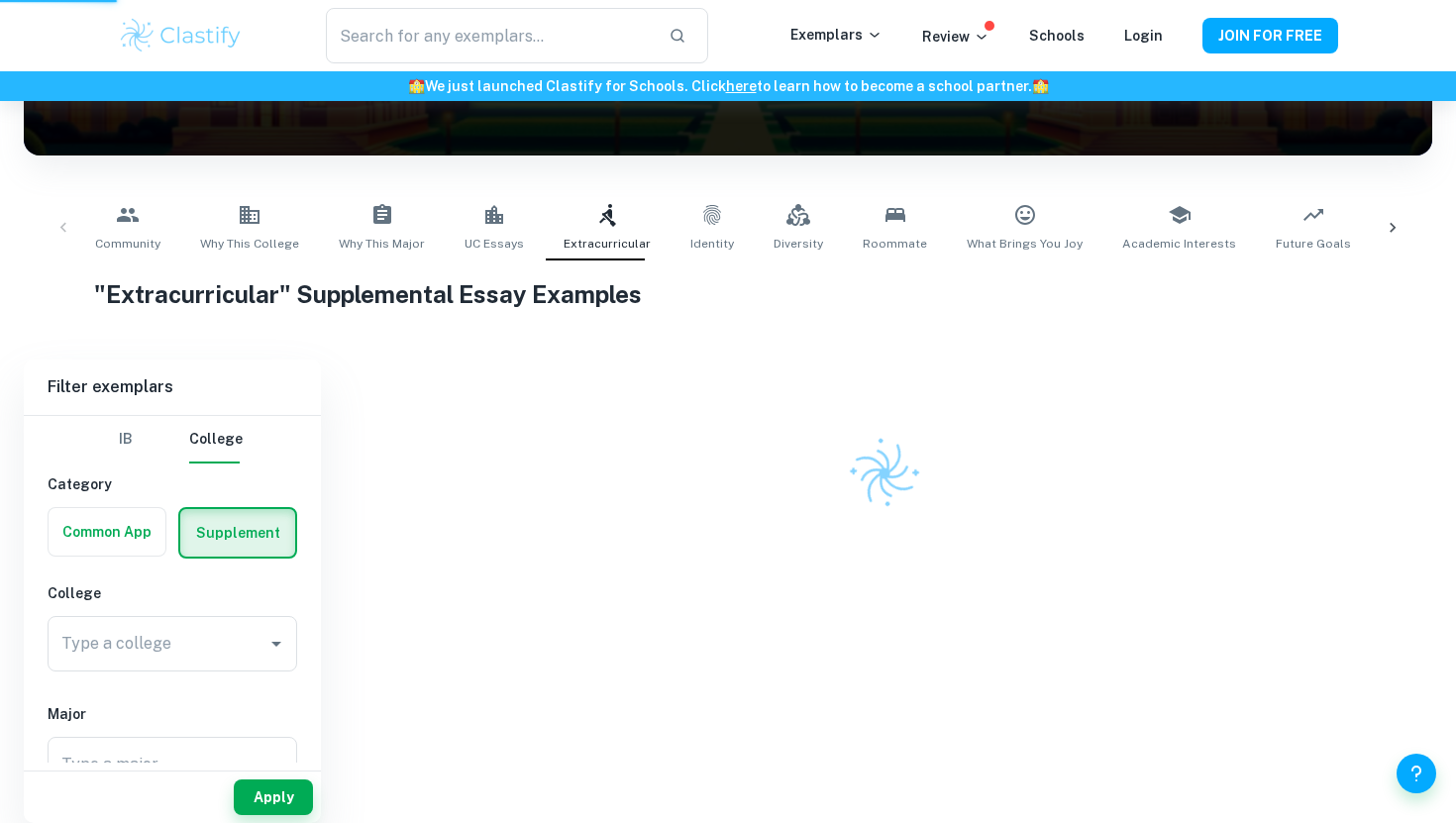 scroll, scrollTop: 229, scrollLeft: 0, axis: vertical 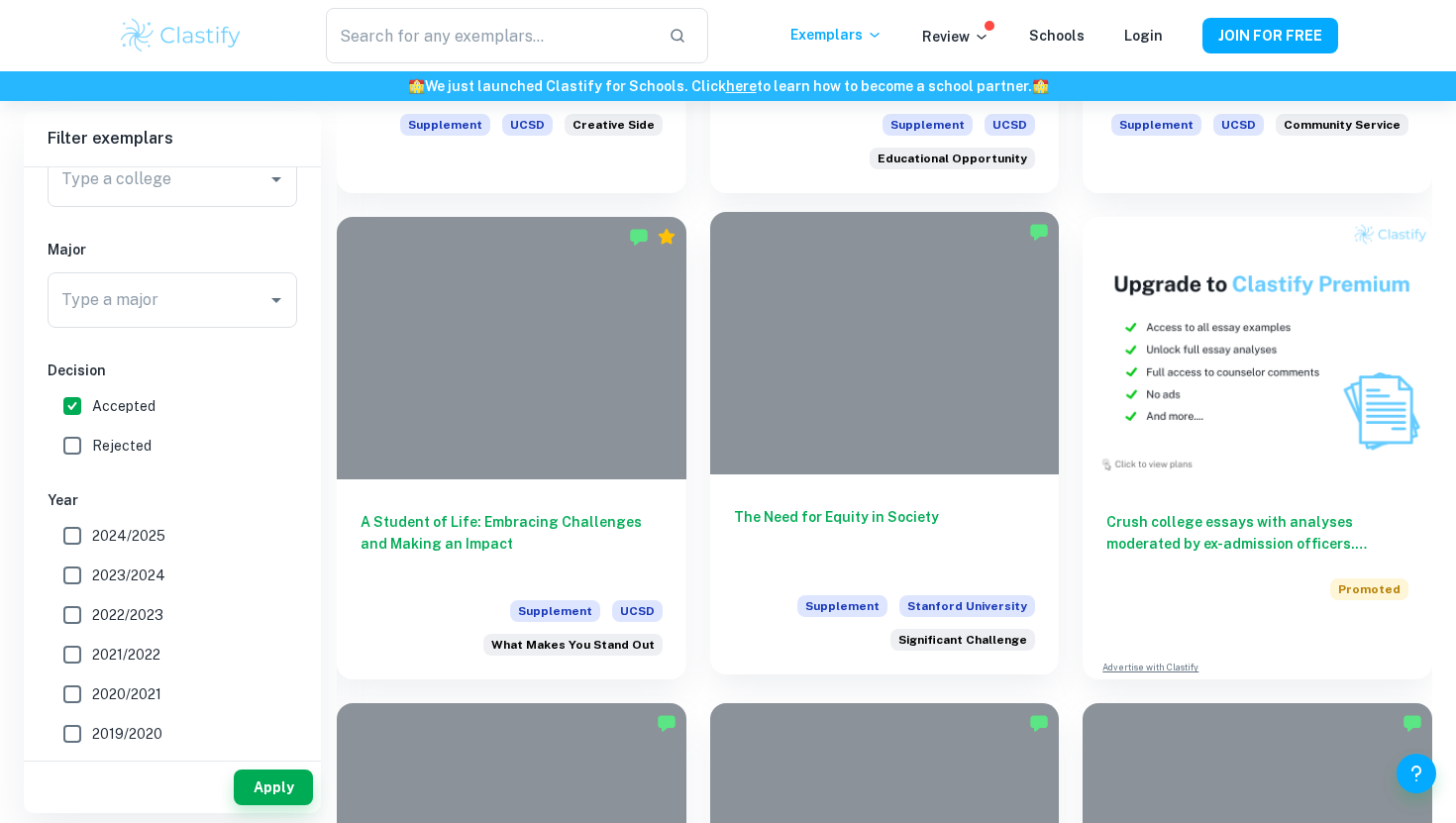 click on "The Need for Equity in Society" at bounding box center [884, 539] 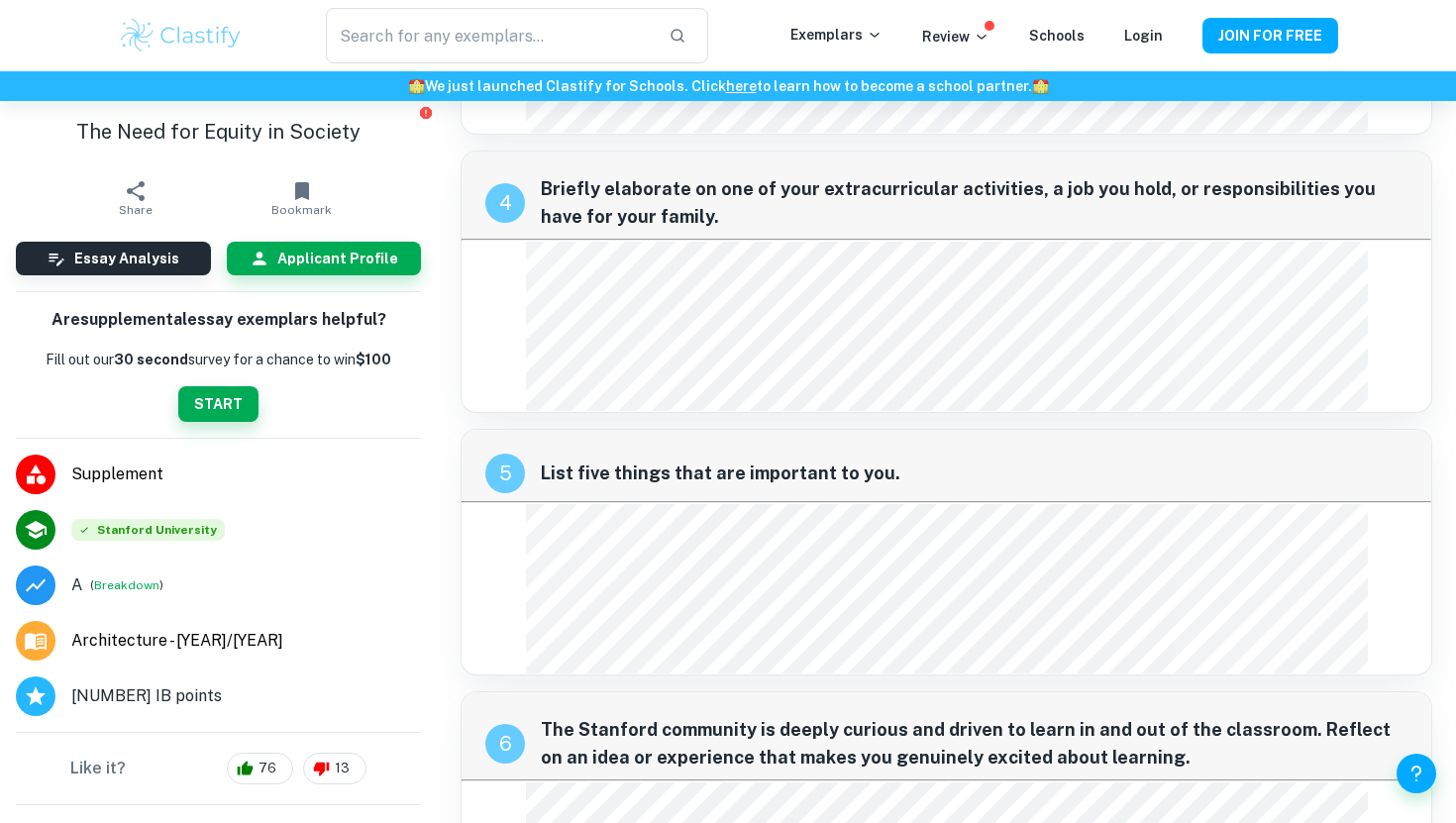 scroll, scrollTop: 830, scrollLeft: 0, axis: vertical 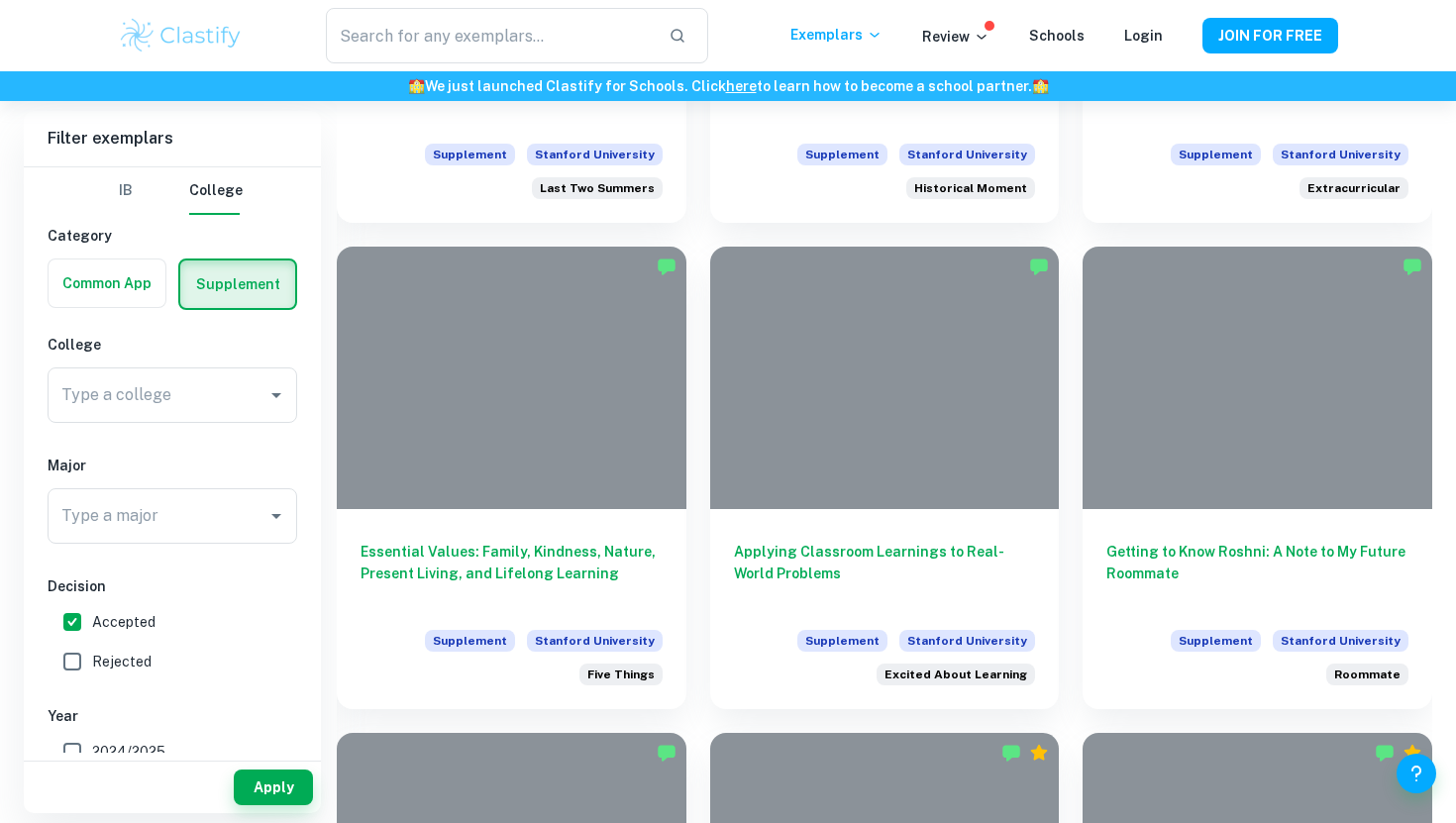click at bounding box center (884, 377) 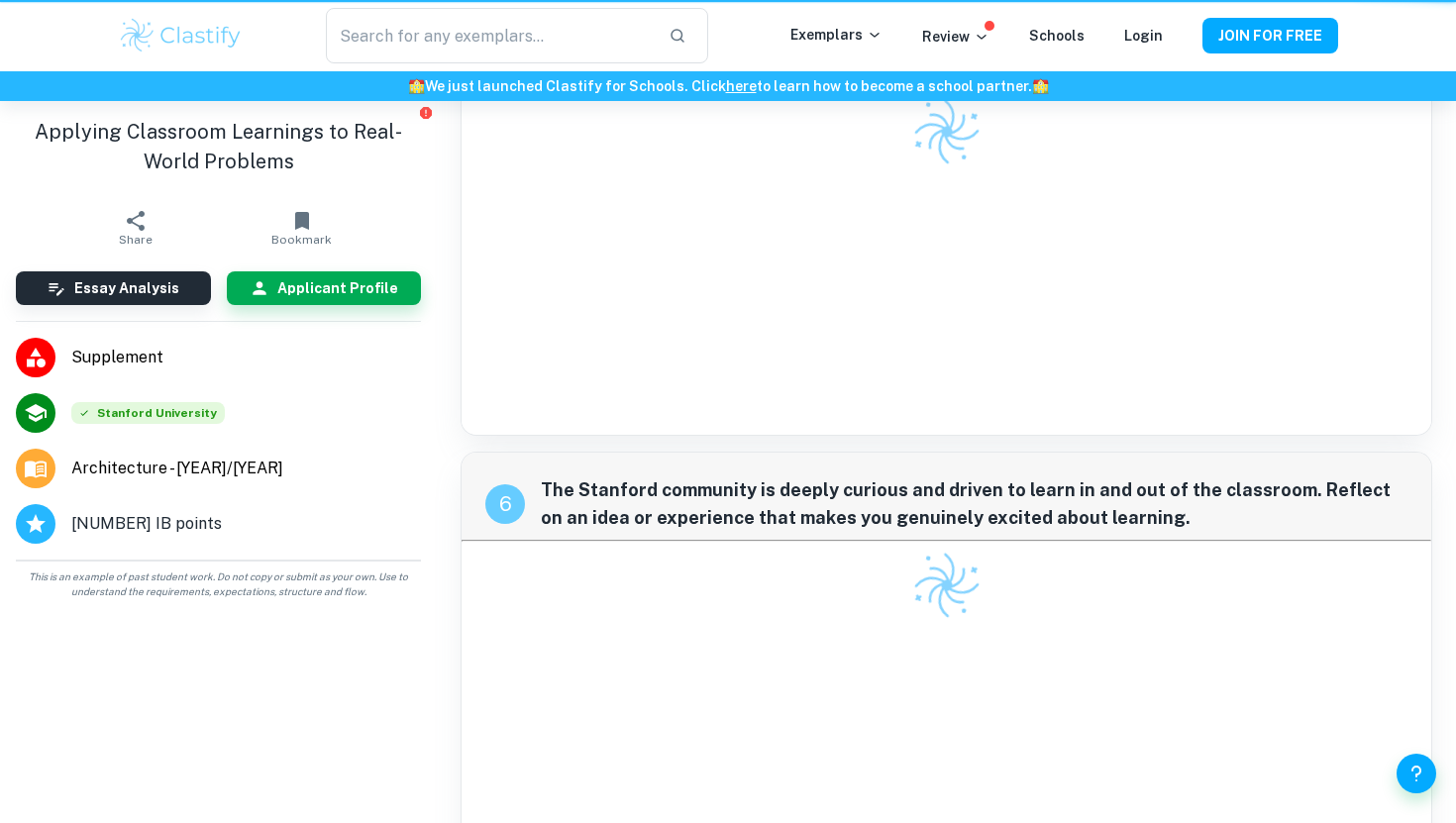 scroll, scrollTop: 0, scrollLeft: 0, axis: both 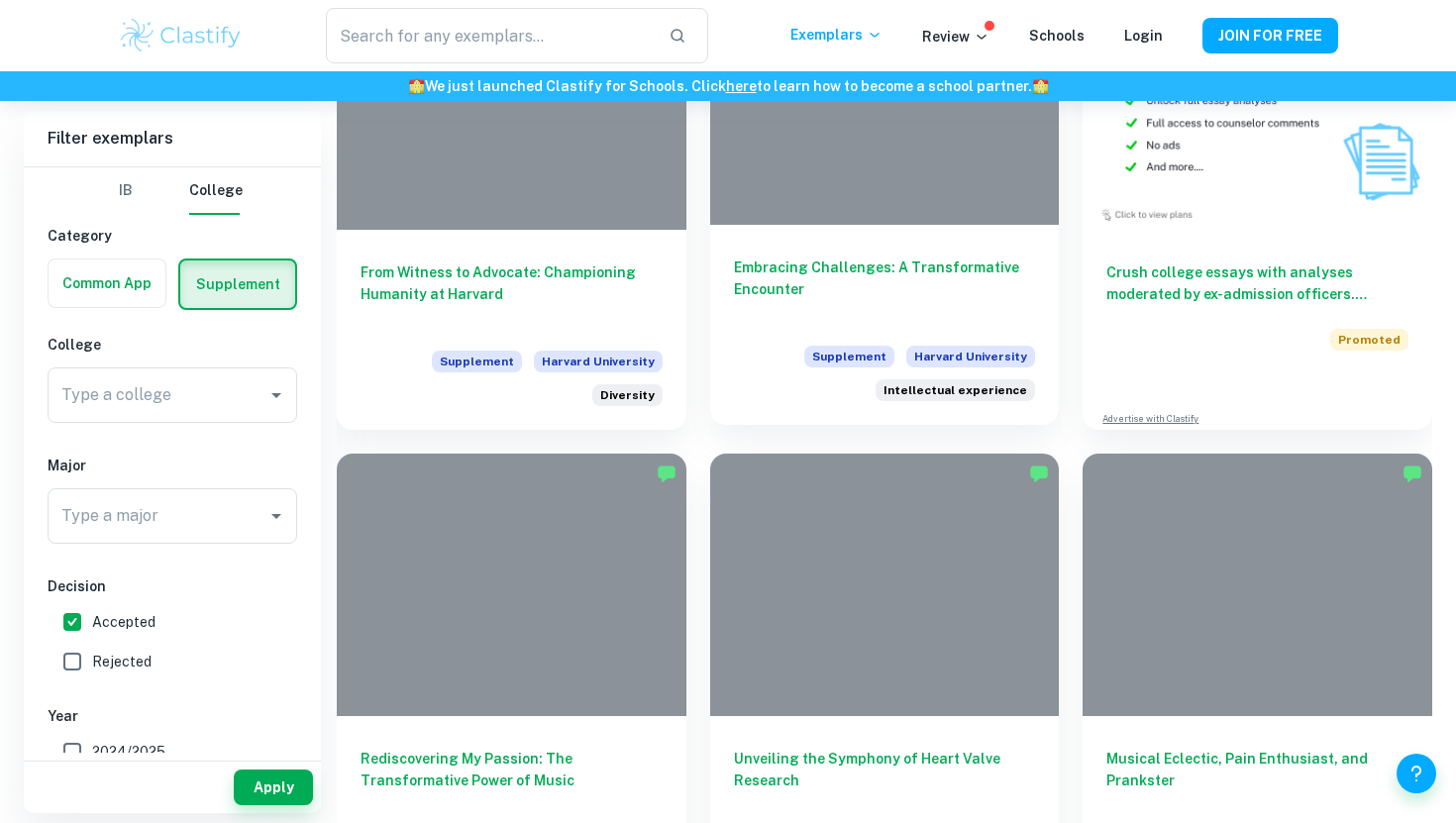 click on "Embracing Challenges: A Transformative Encounter" at bounding box center (884, 289) 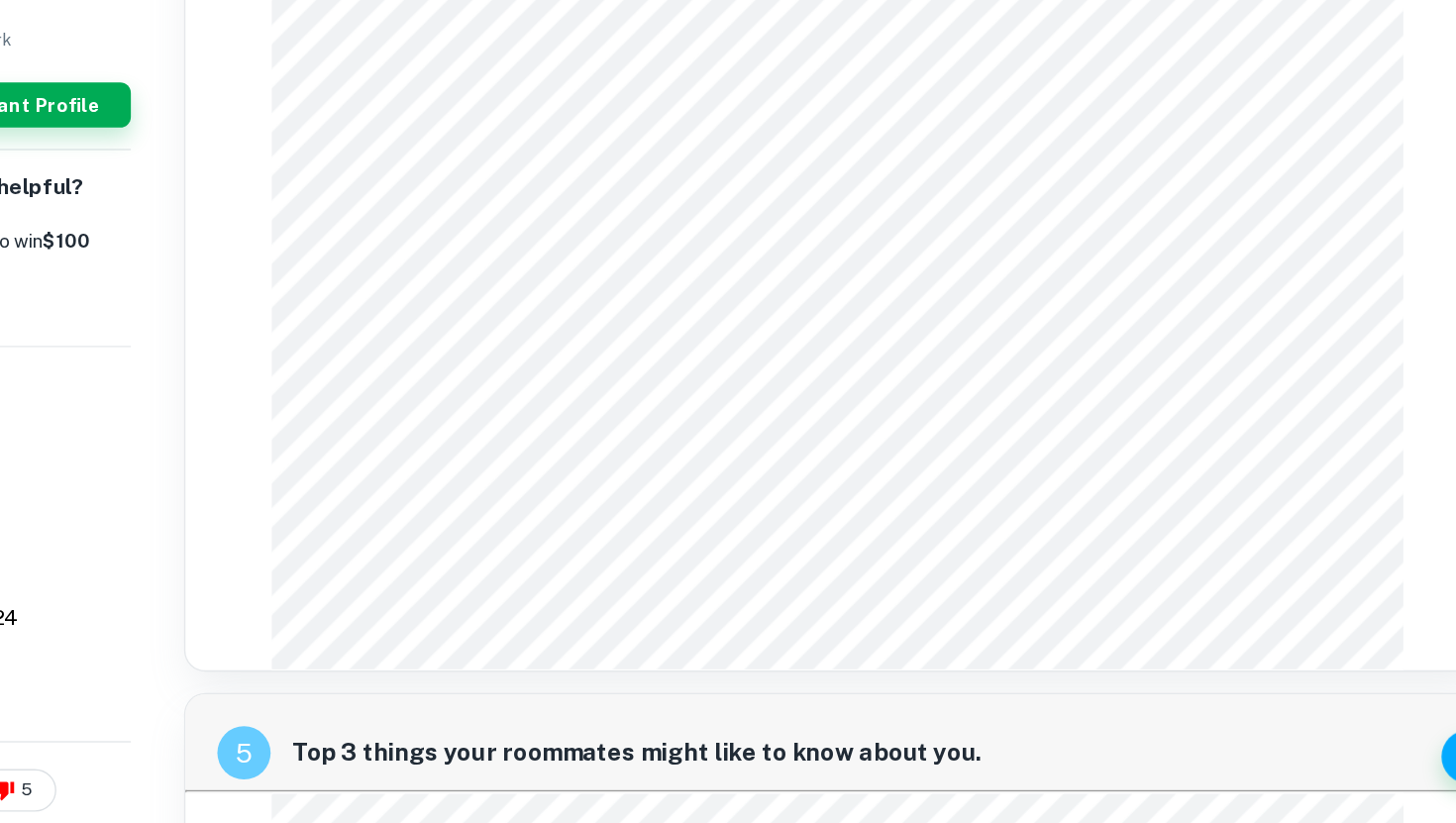 scroll, scrollTop: 1987, scrollLeft: 0, axis: vertical 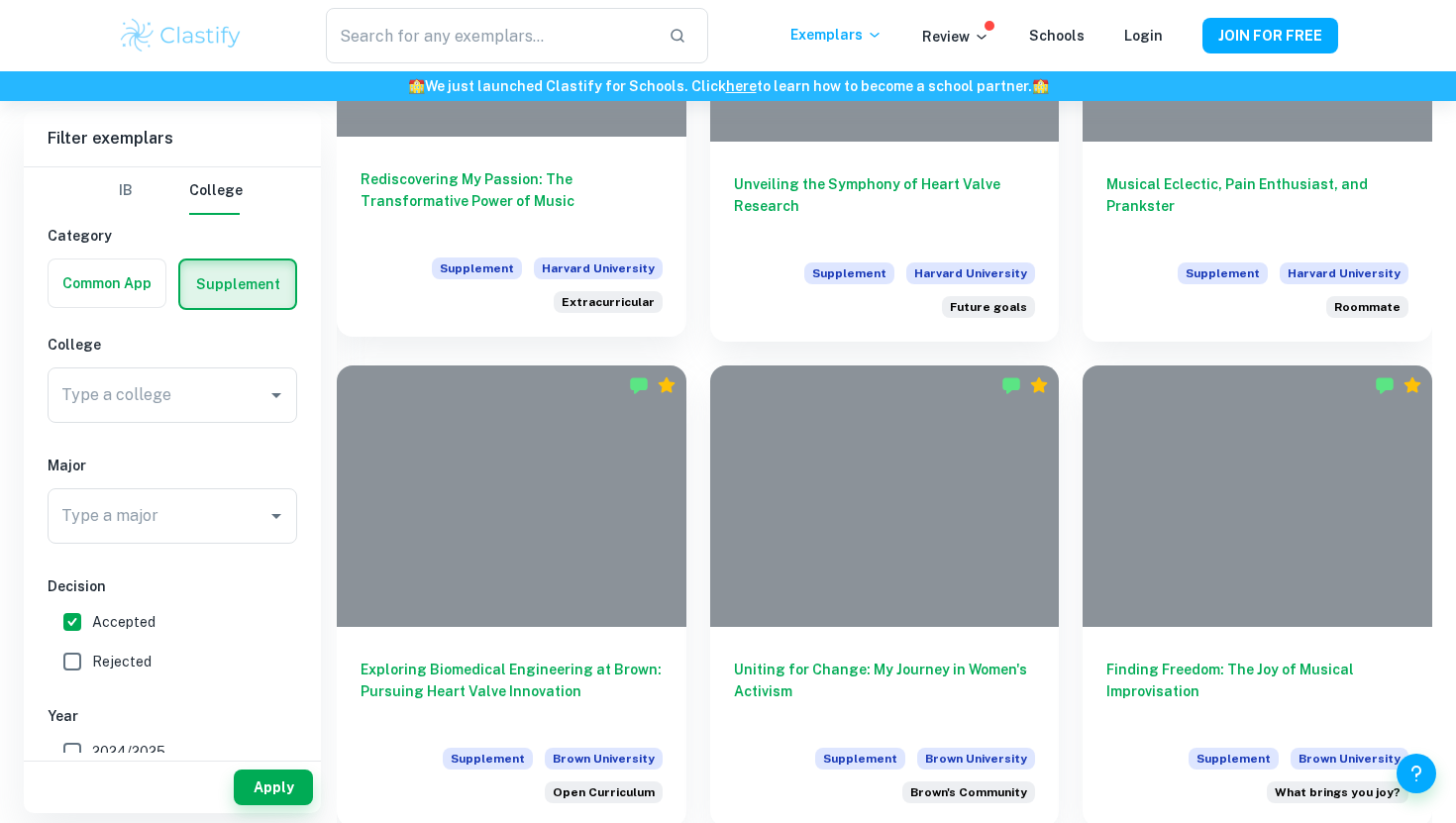 click on "Rediscovering My Passion: The Transformative Power of Music" at bounding box center (511, 201) 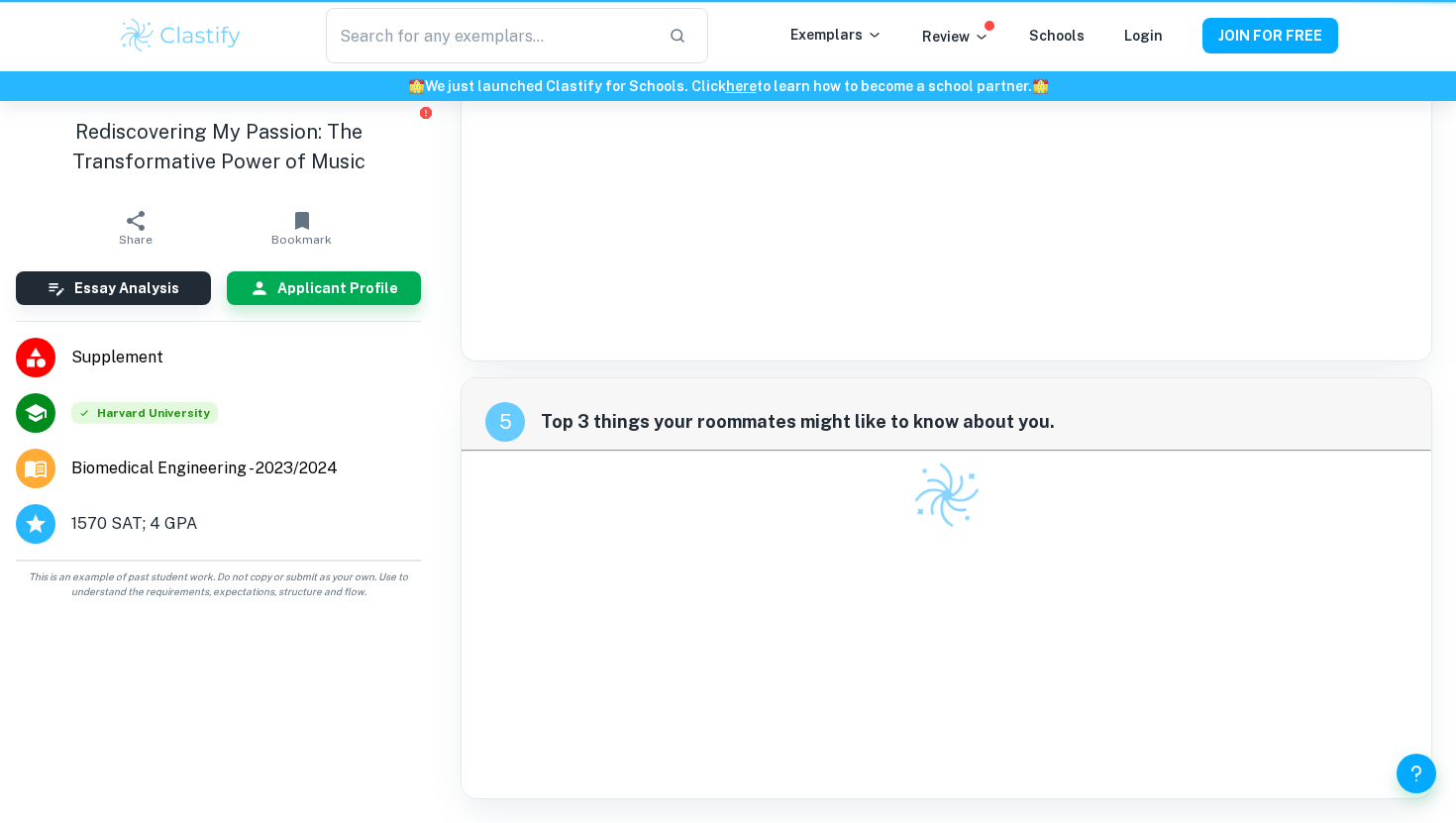 scroll, scrollTop: 0, scrollLeft: 0, axis: both 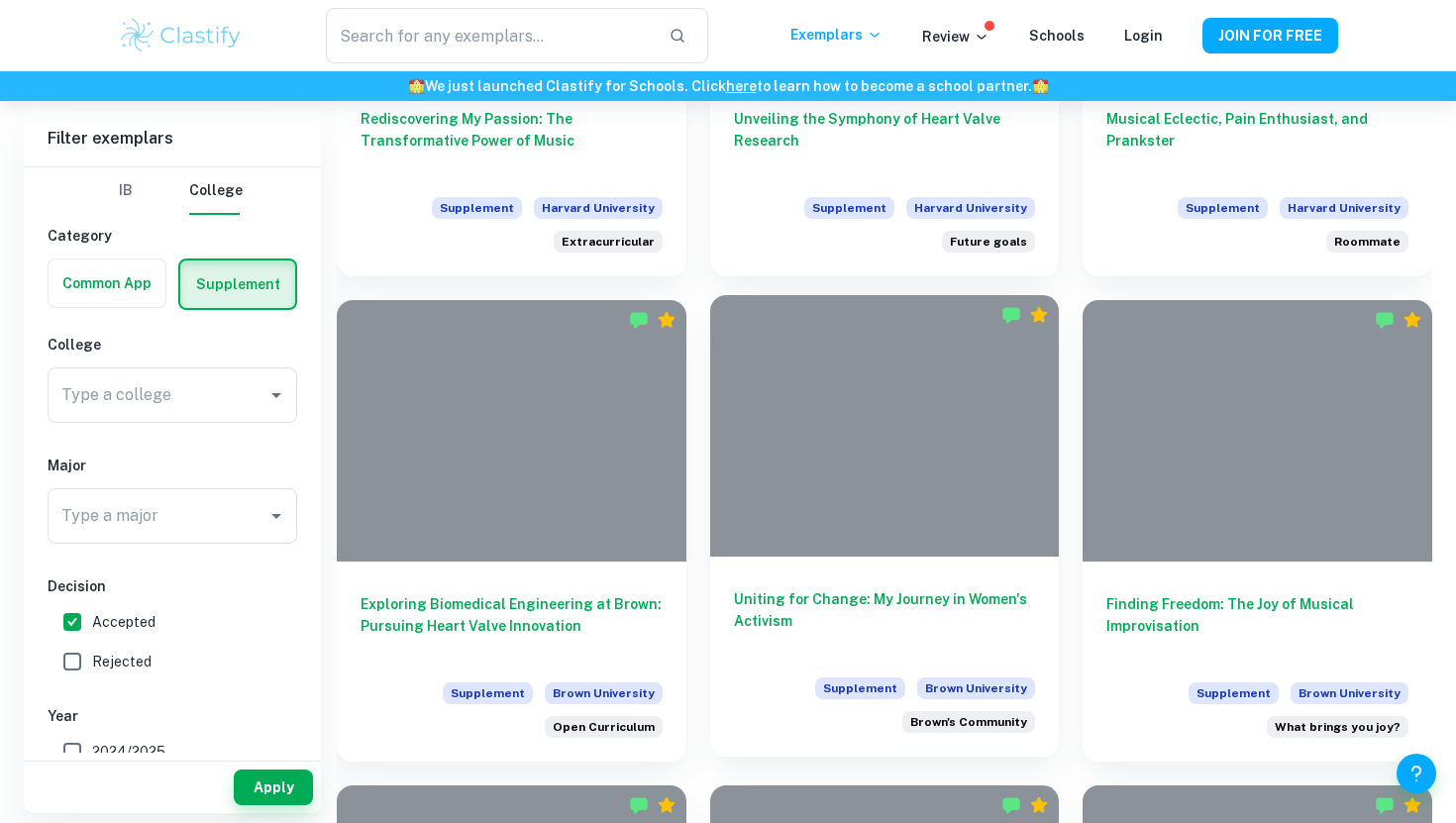click at bounding box center (884, 426) 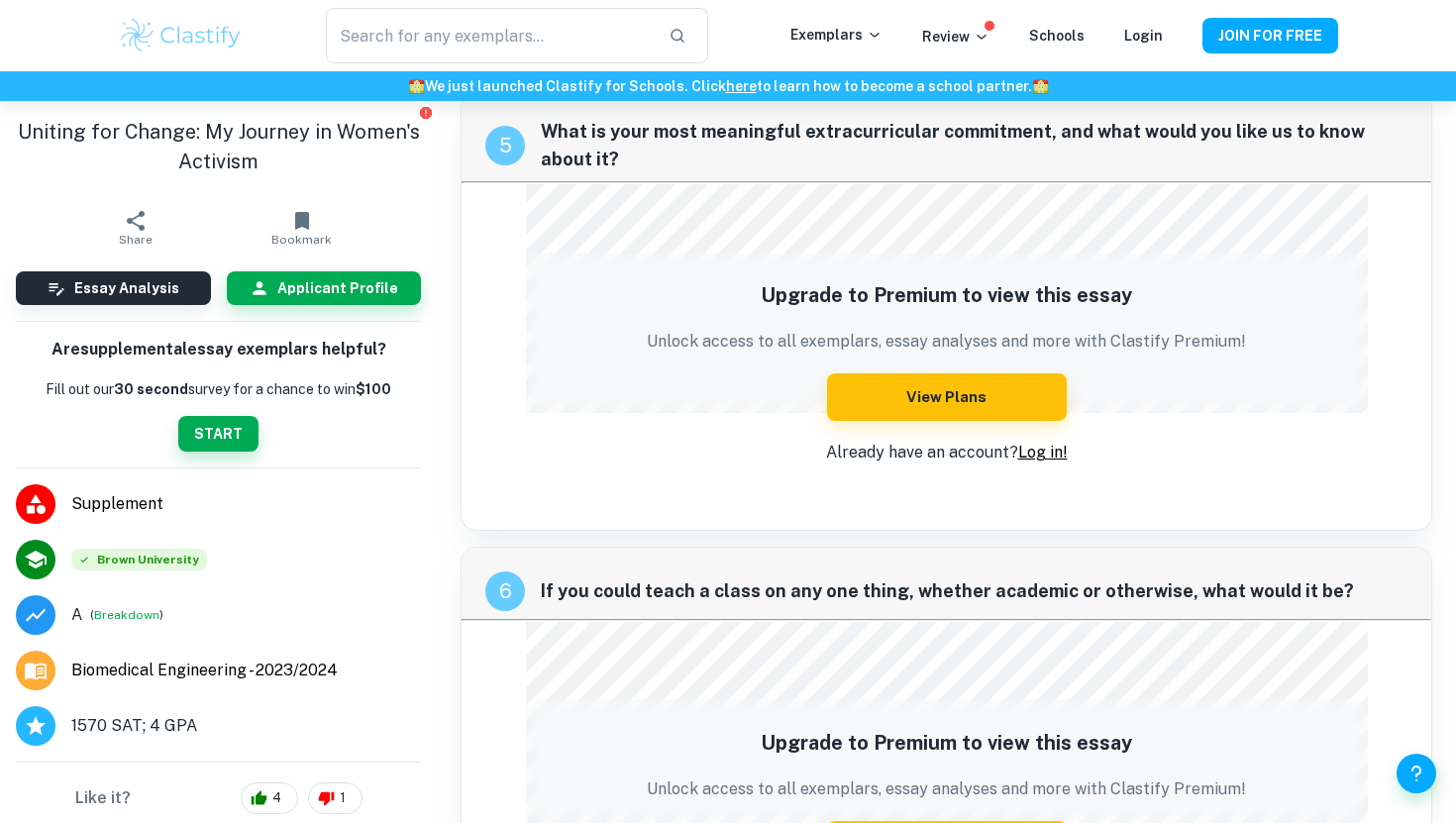 scroll, scrollTop: 3434, scrollLeft: 0, axis: vertical 